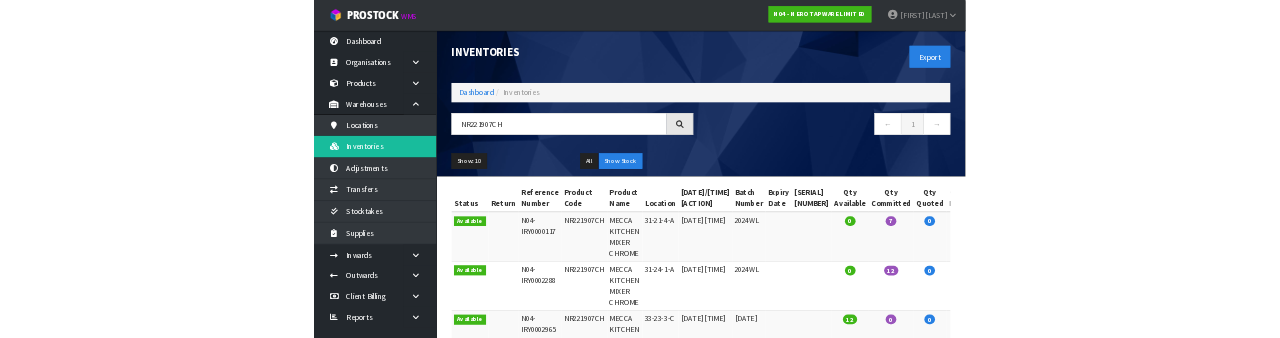 scroll, scrollTop: 0, scrollLeft: 0, axis: both 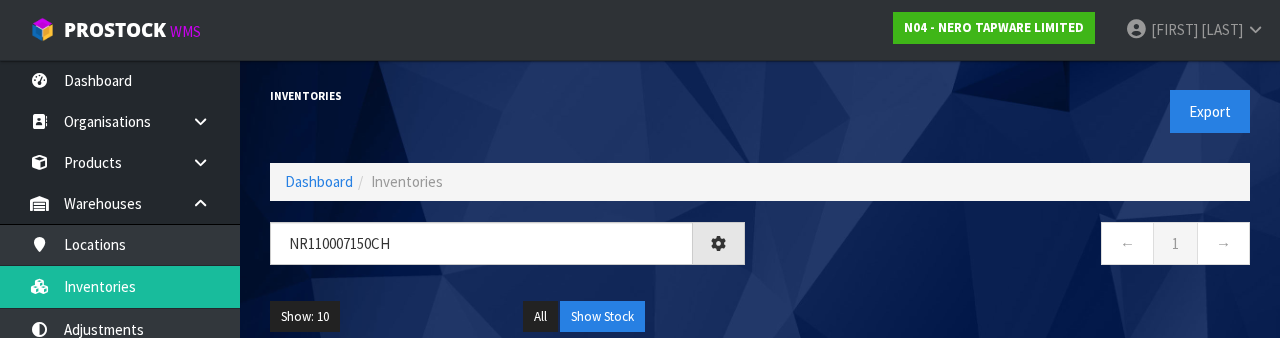 type on "NR110007150Ch" 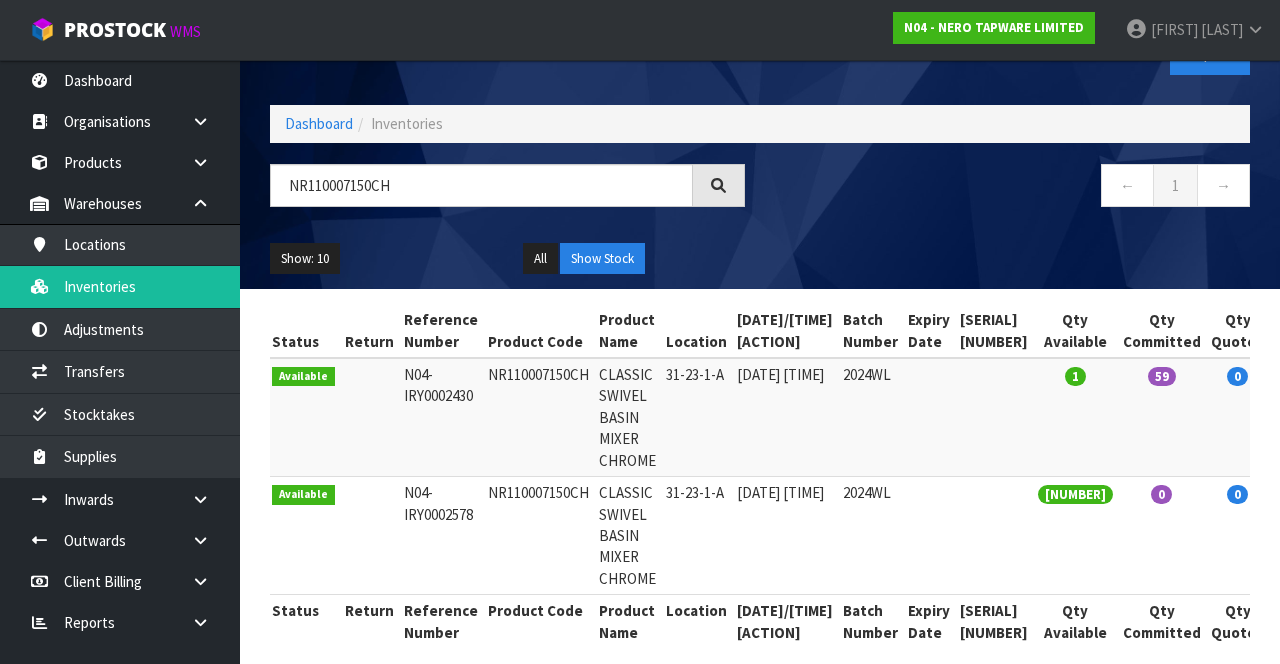 scroll, scrollTop: 76, scrollLeft: 0, axis: vertical 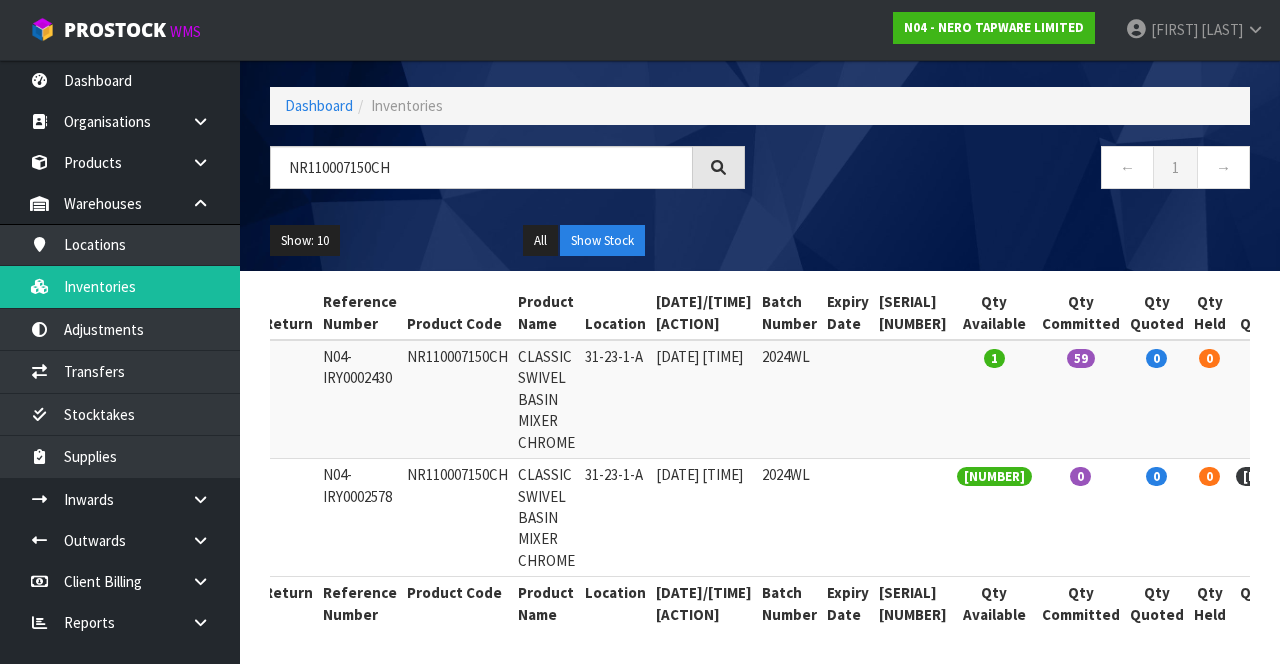 click at bounding box center [1343, 361] 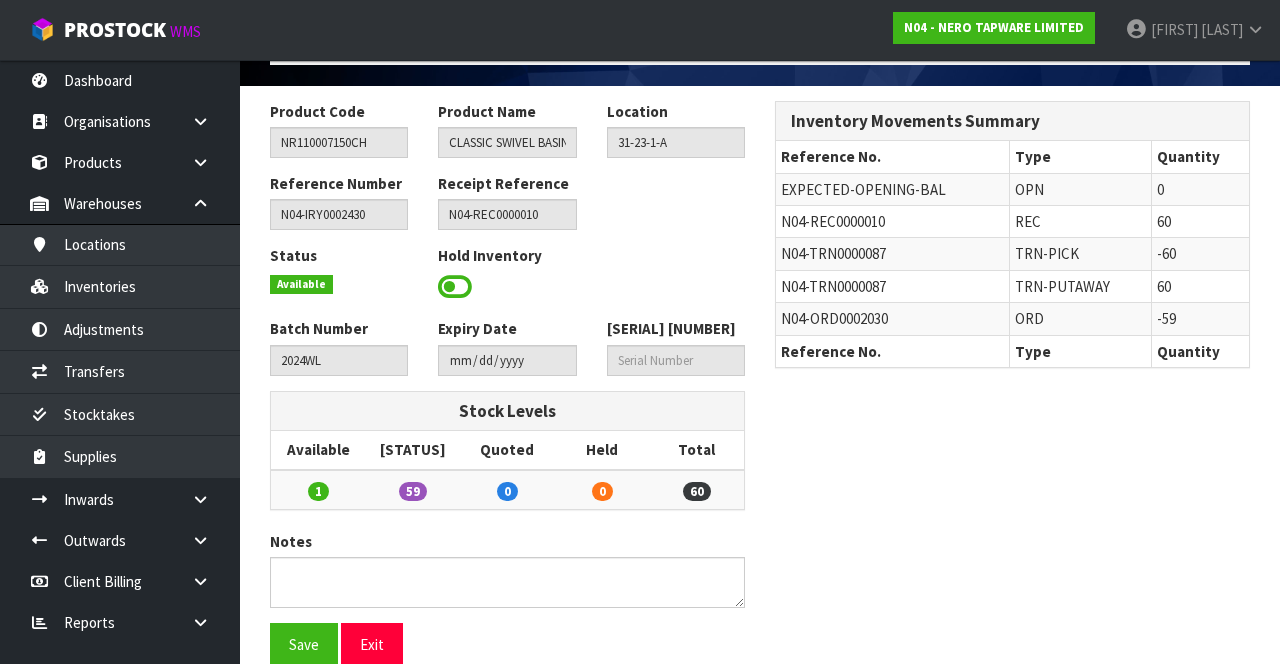 scroll, scrollTop: 118, scrollLeft: 0, axis: vertical 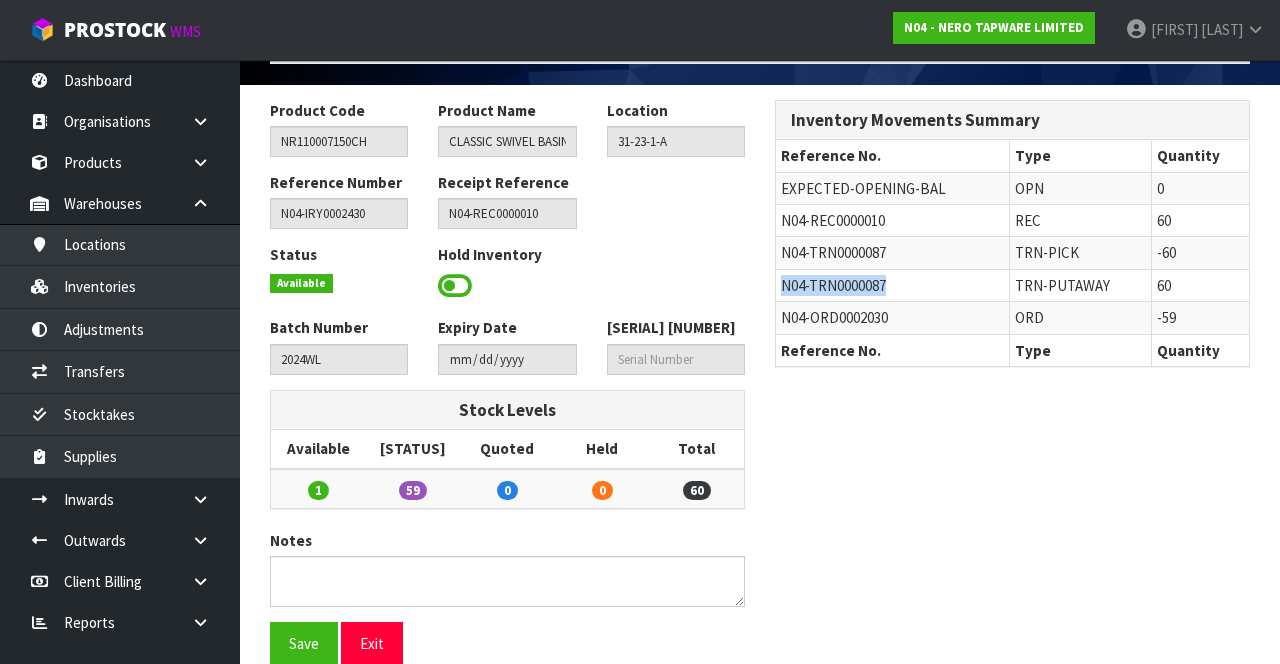 copy on "N04-TRN0000087" 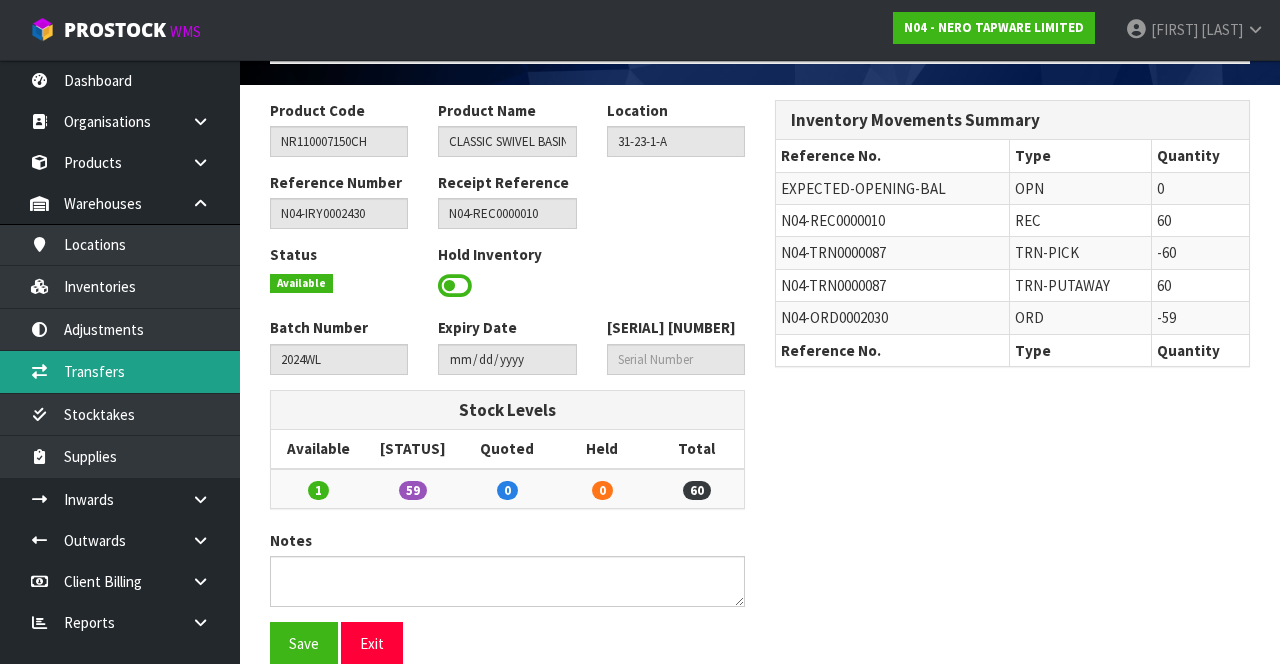 click on "Transfers" at bounding box center (120, 371) 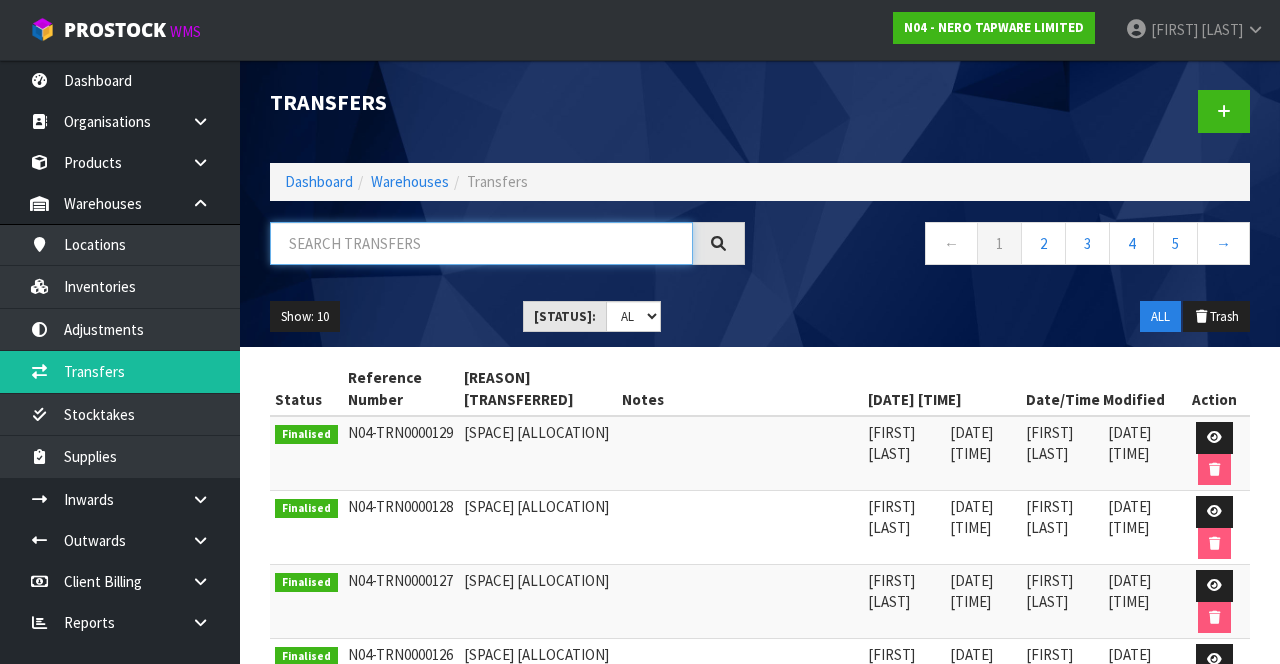 click at bounding box center [481, 243] 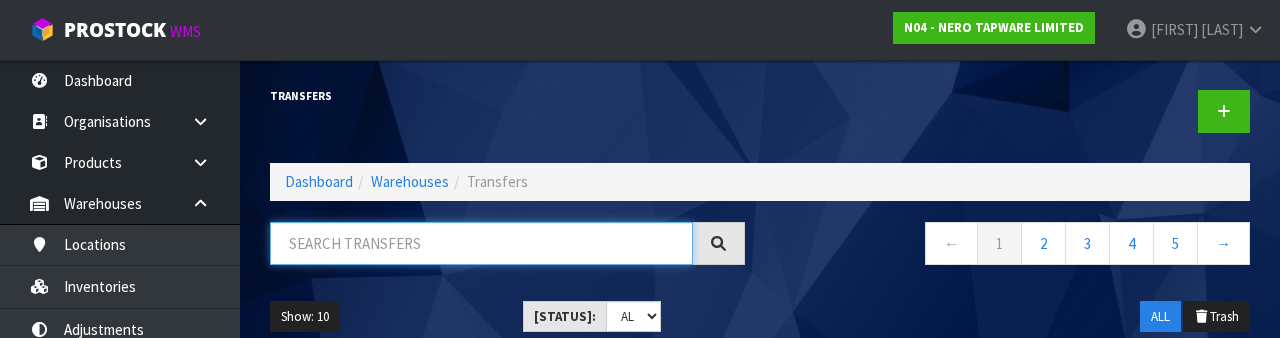 paste on "N04-TRN0000087" 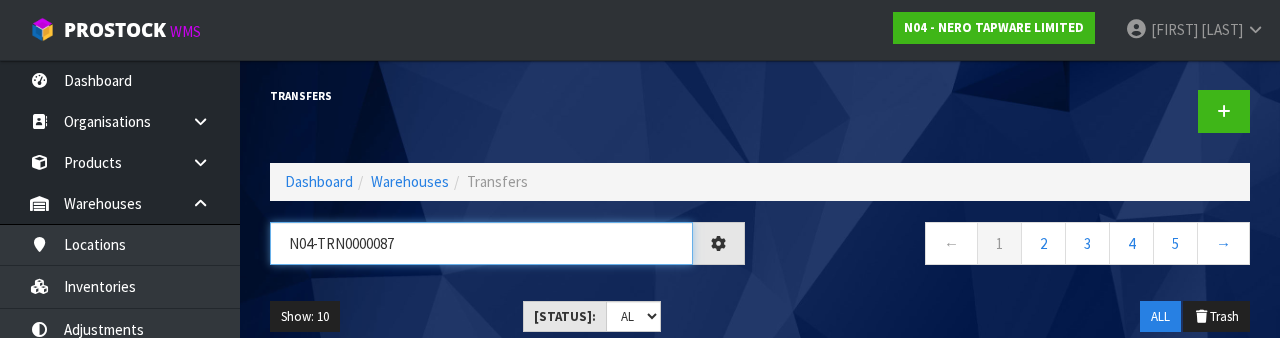 type on "N04-TRN0000087" 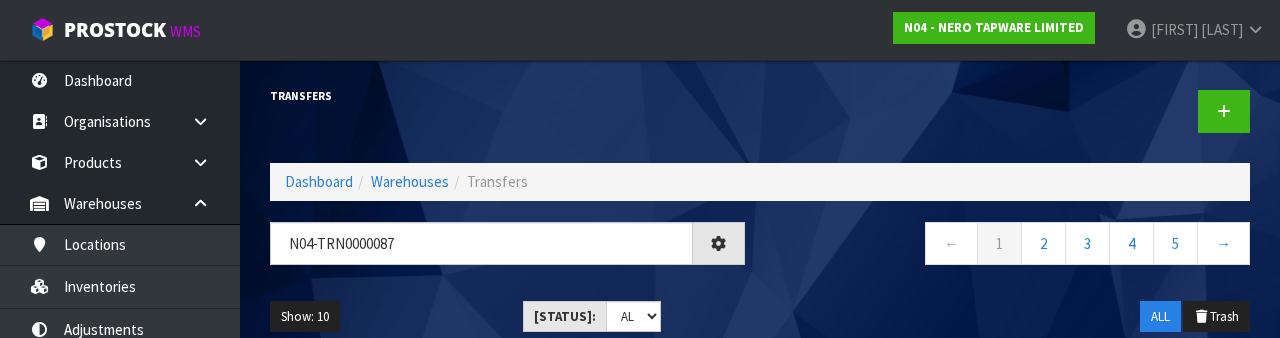 click on "Transfers" at bounding box center [507, 96] 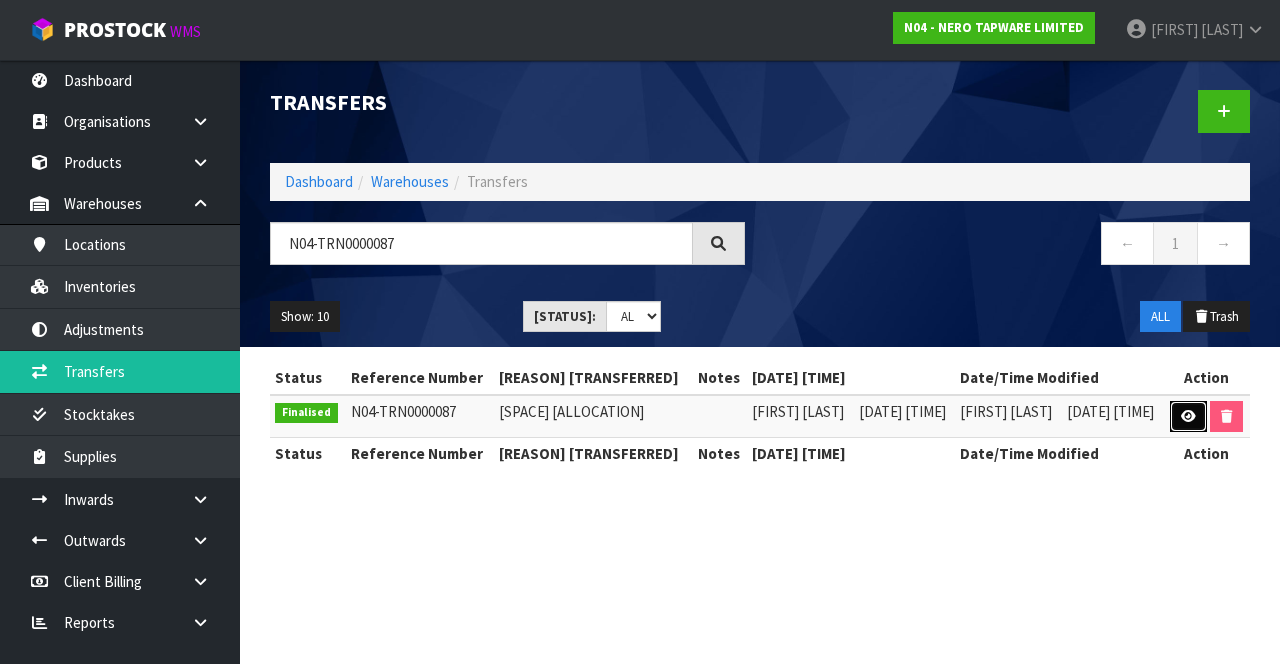 click at bounding box center [1188, 416] 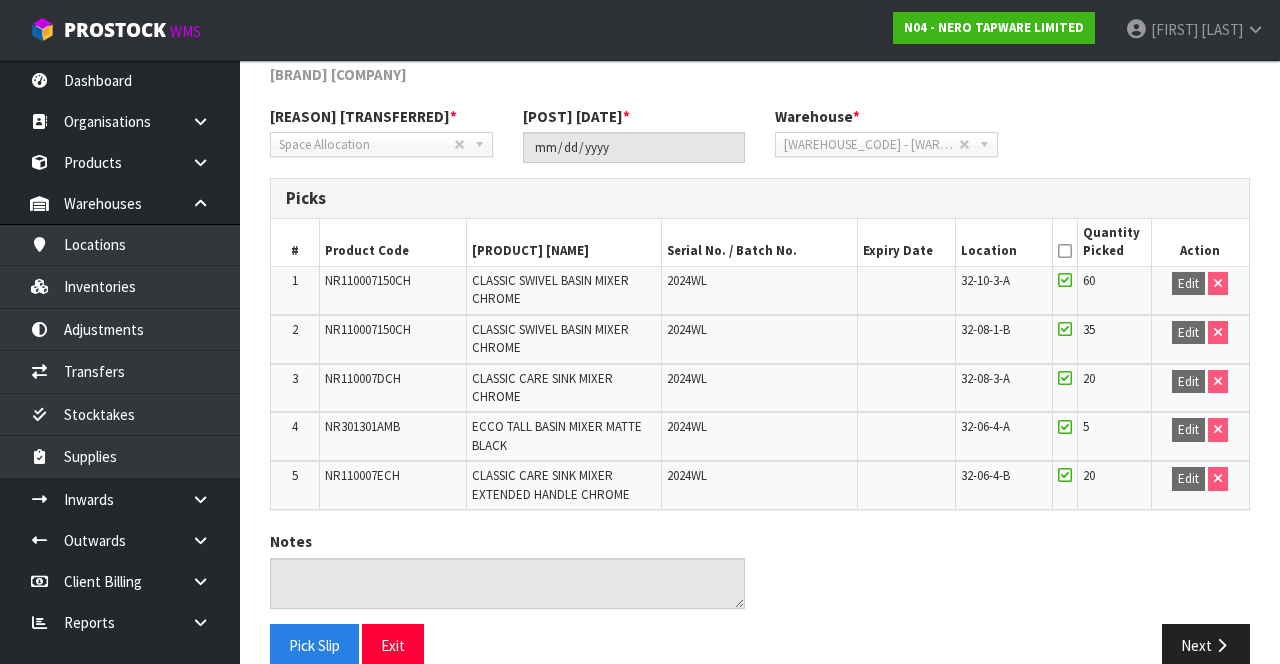 scroll, scrollTop: 278, scrollLeft: 0, axis: vertical 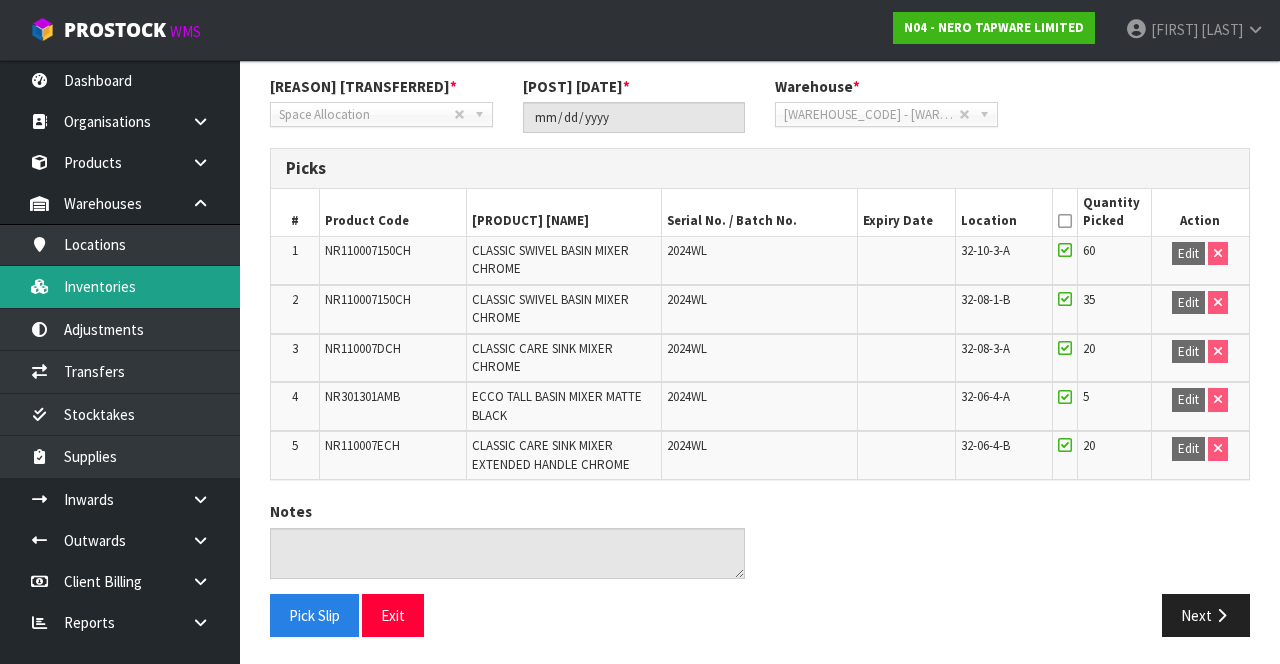 click on "Inventories" at bounding box center [120, 286] 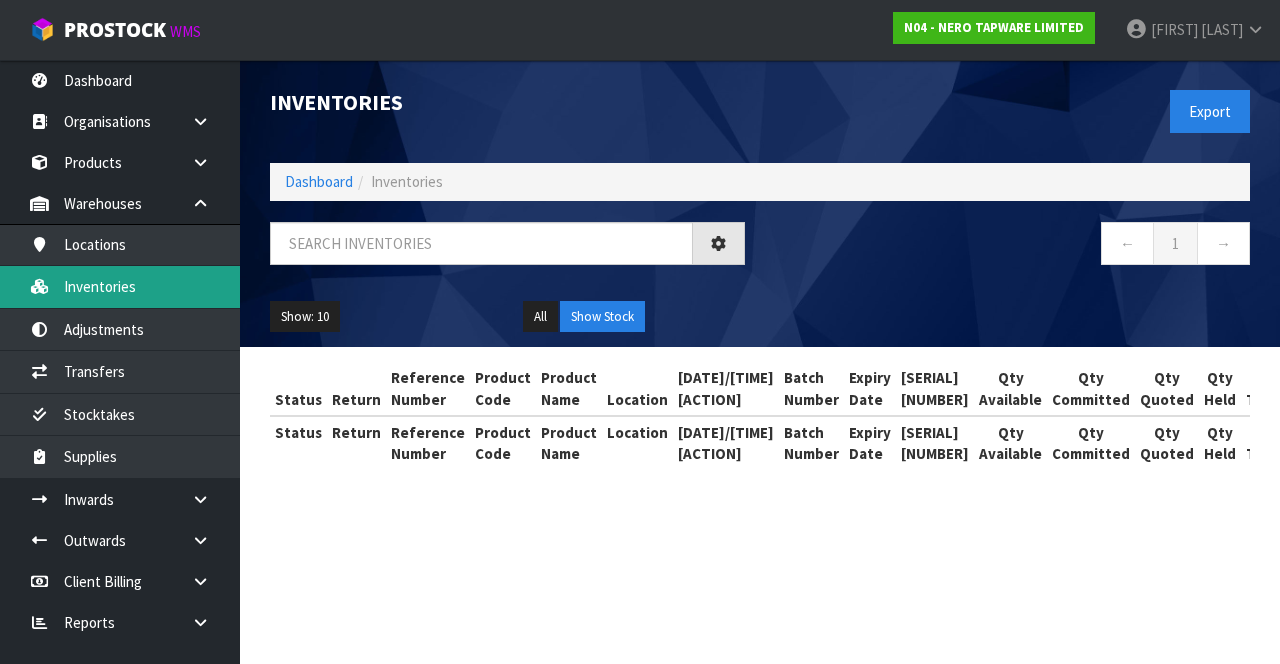 scroll, scrollTop: 0, scrollLeft: 0, axis: both 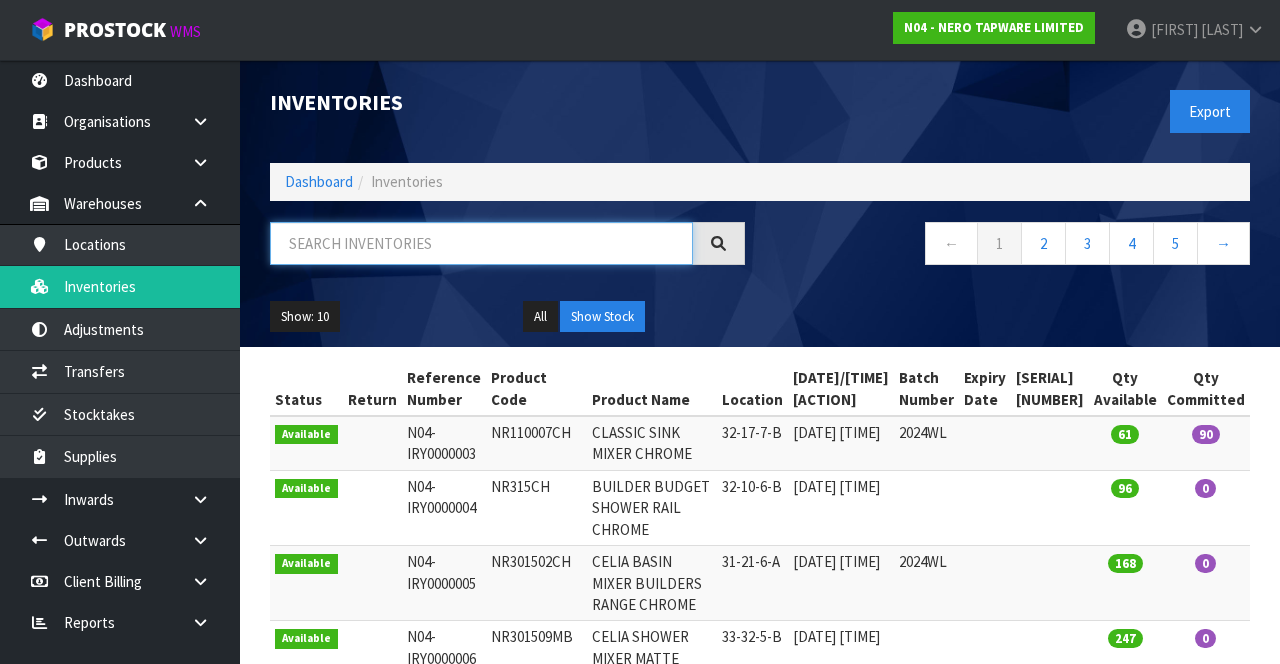 paste on "NR110007150CH" 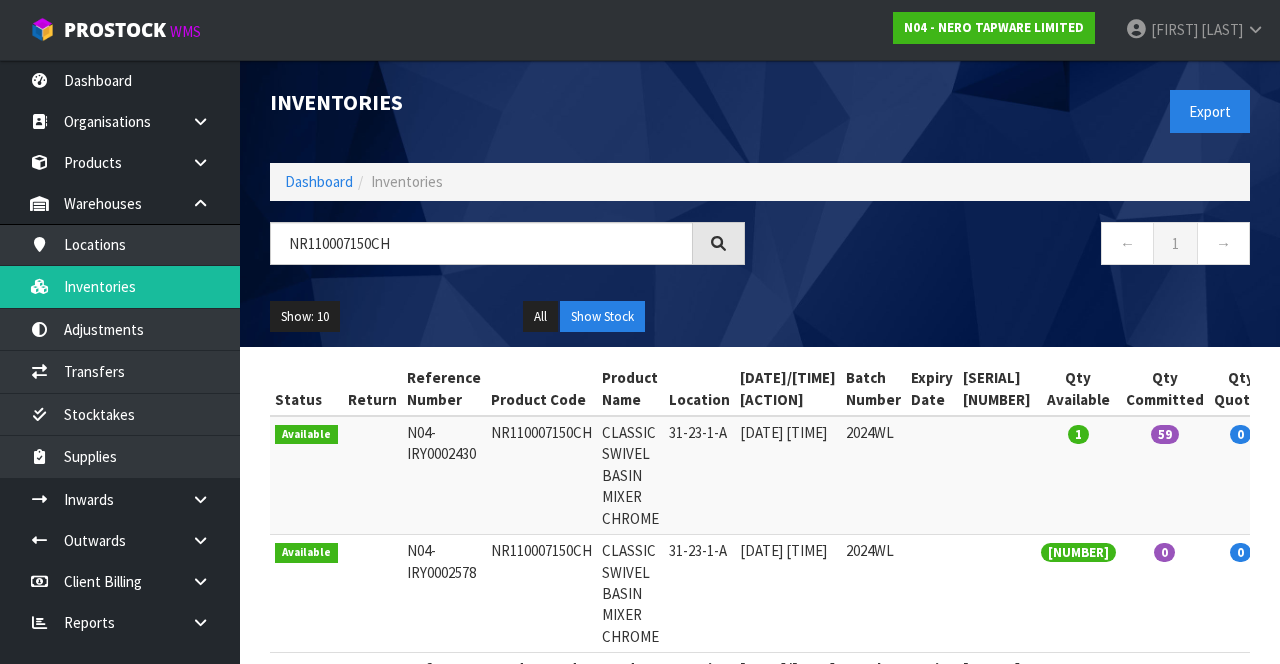 click on "Export" at bounding box center [1012, 111] 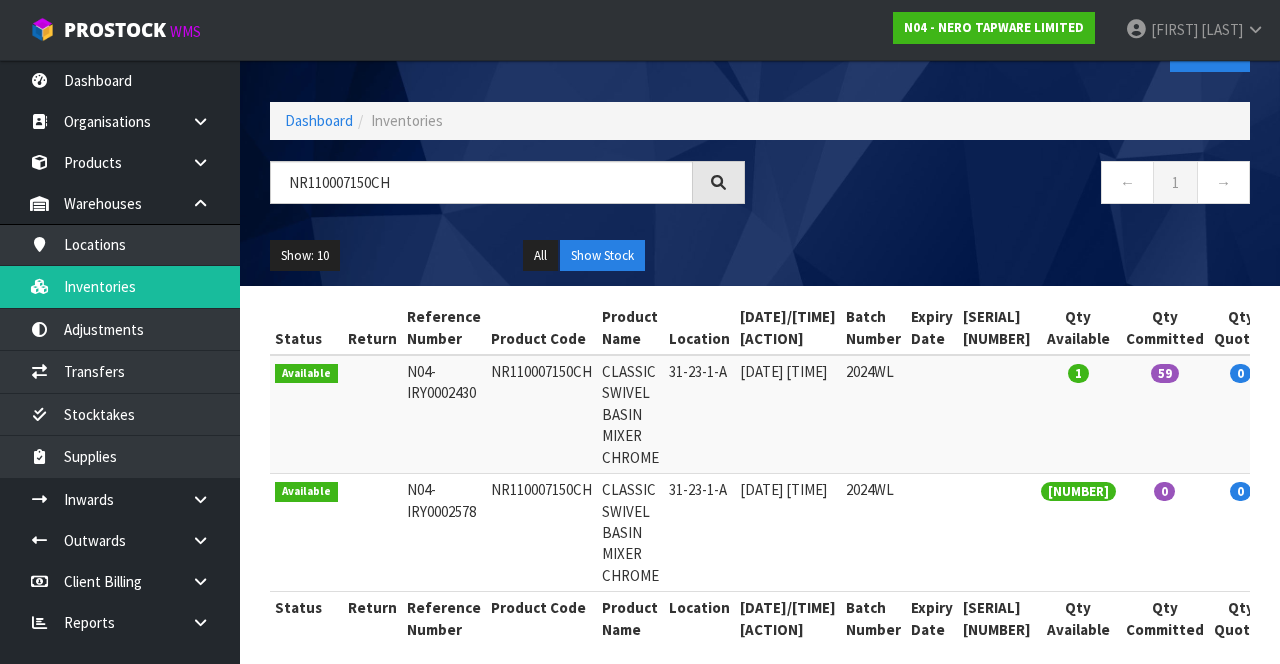 scroll, scrollTop: 70, scrollLeft: 0, axis: vertical 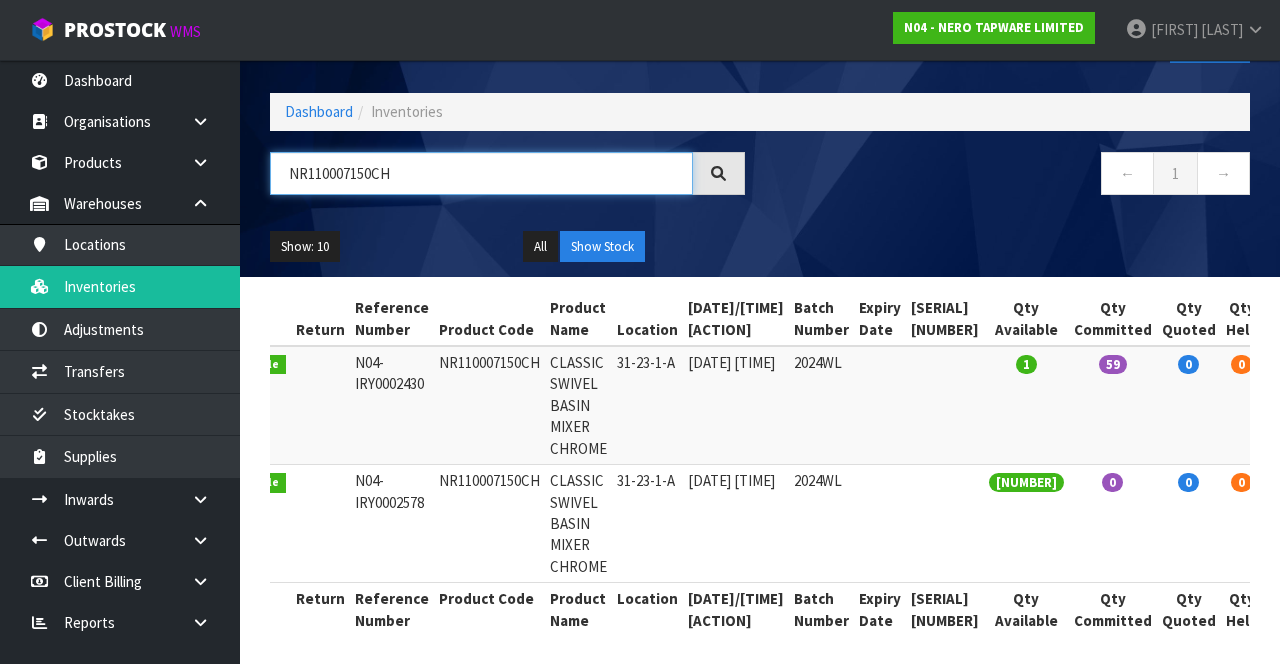 click on "NR110007150CH" at bounding box center (481, 173) 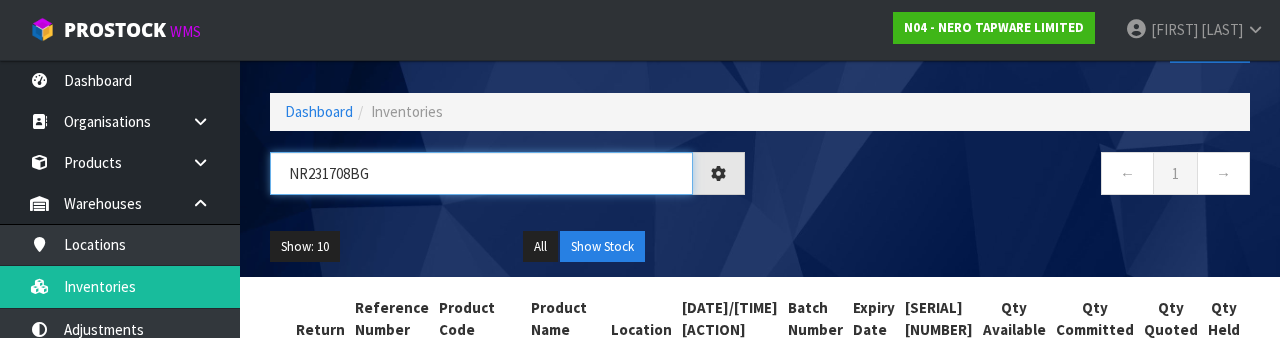type on "NR231708bg" 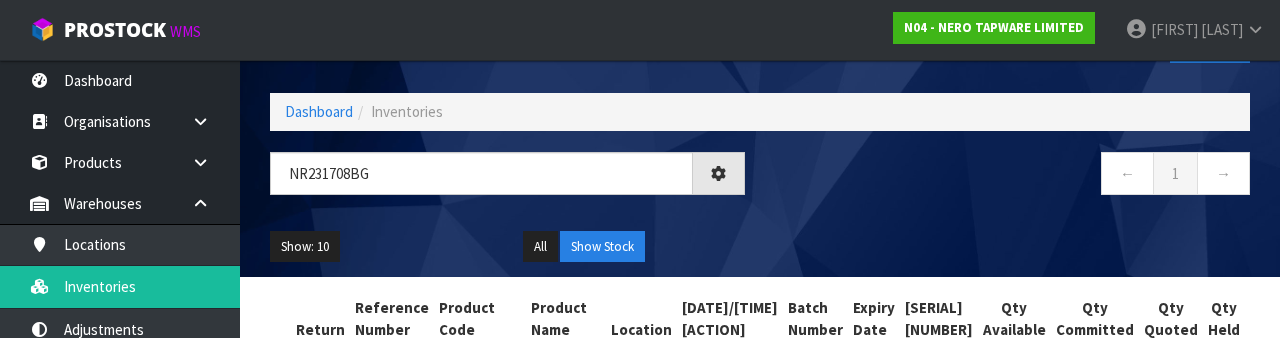 click on "←
1
→" at bounding box center [1012, 176] 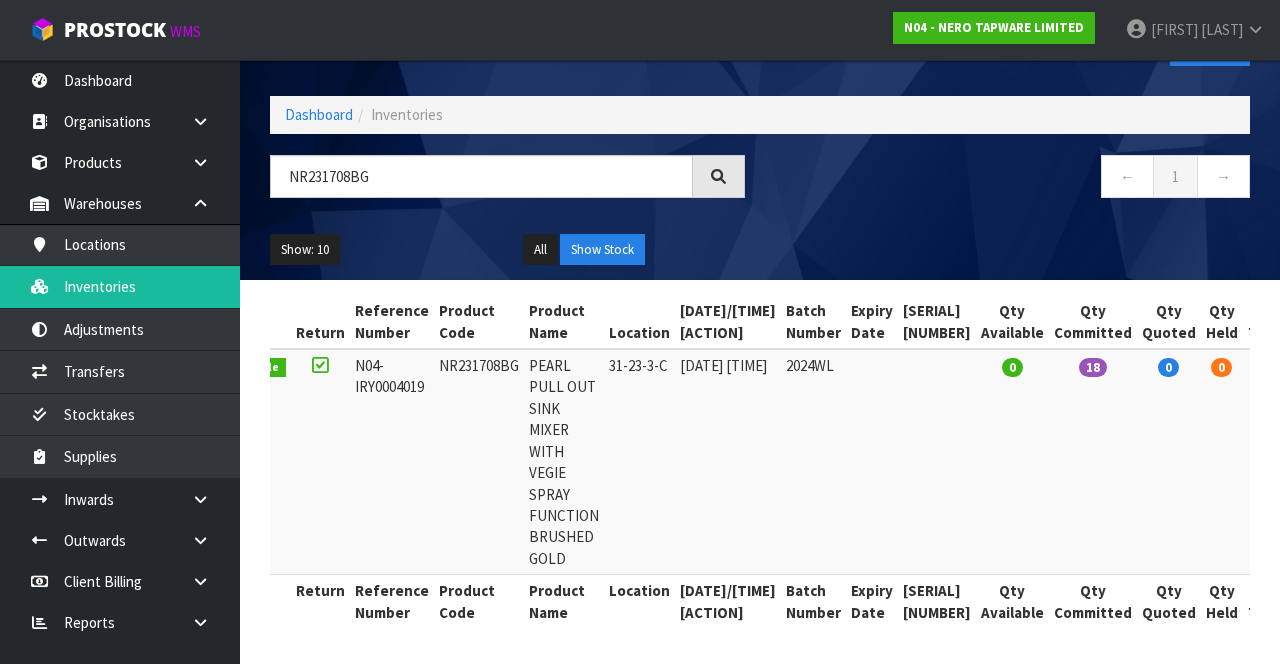 scroll, scrollTop: 65, scrollLeft: 0, axis: vertical 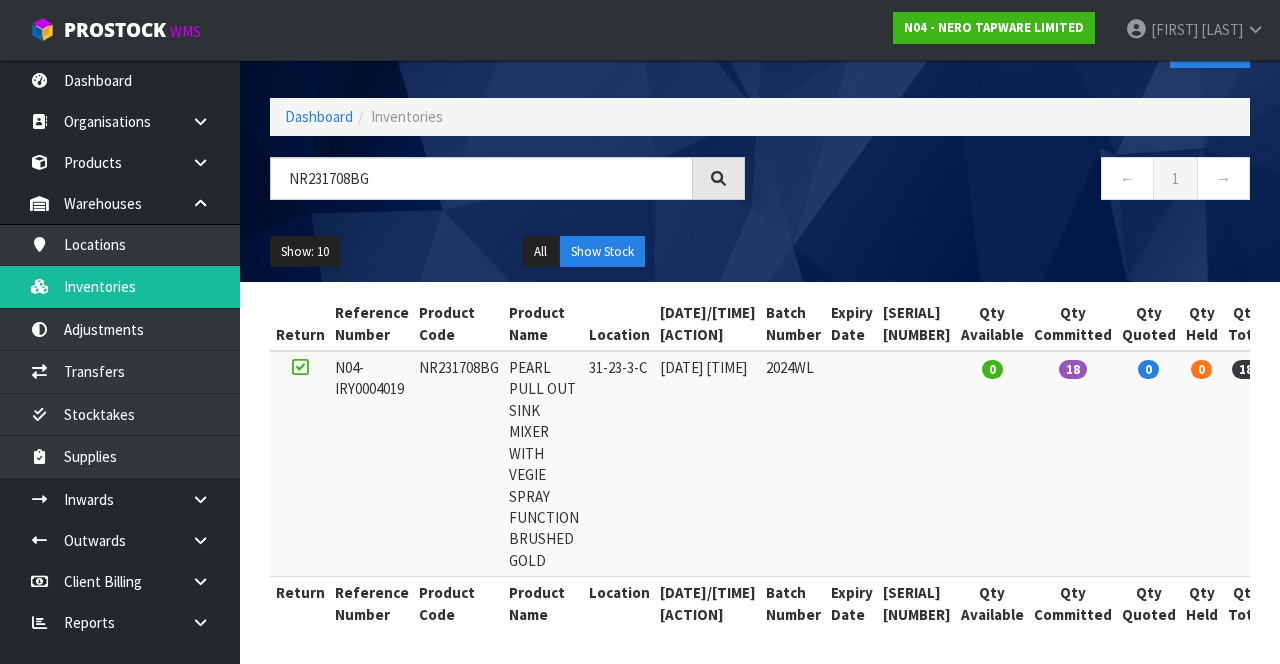 click at bounding box center (1297, 372) 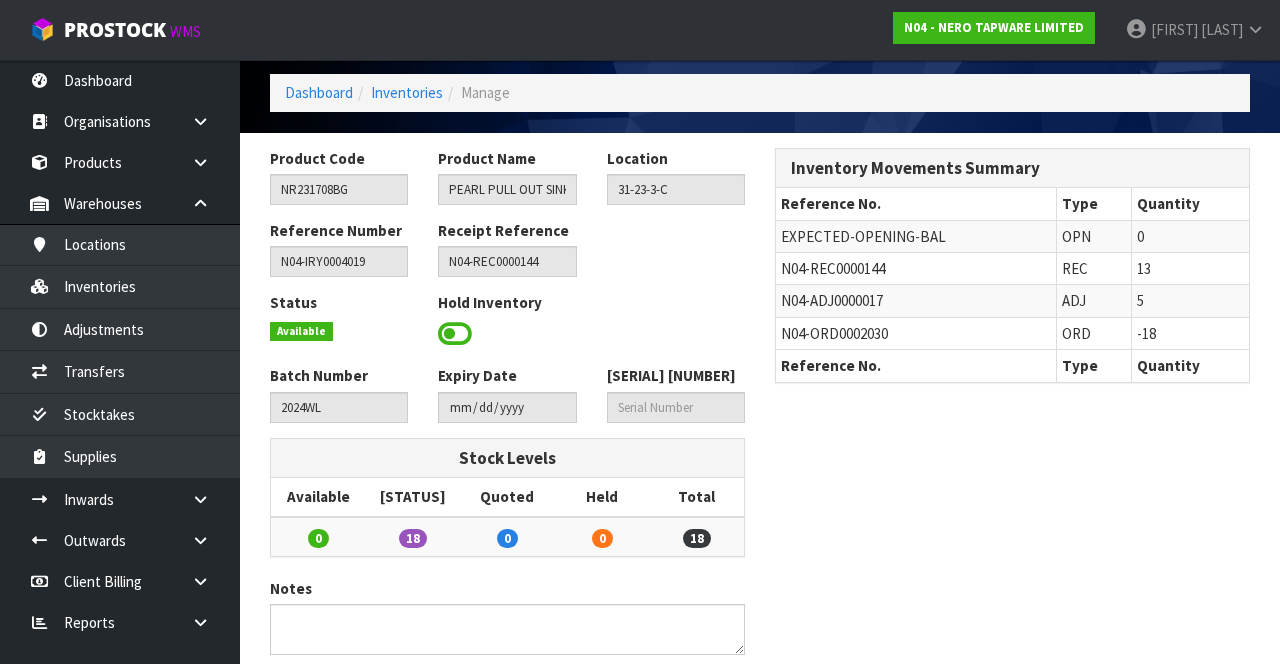 scroll, scrollTop: 66, scrollLeft: 0, axis: vertical 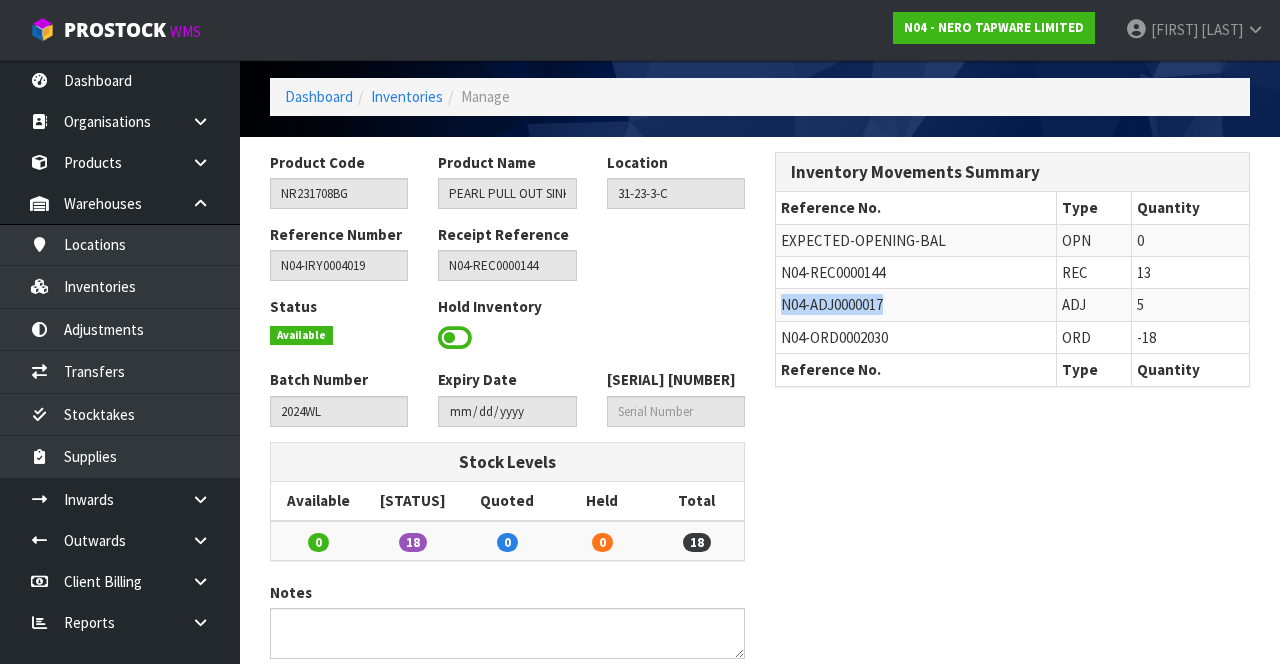 copy on "N04-ADJ0000017" 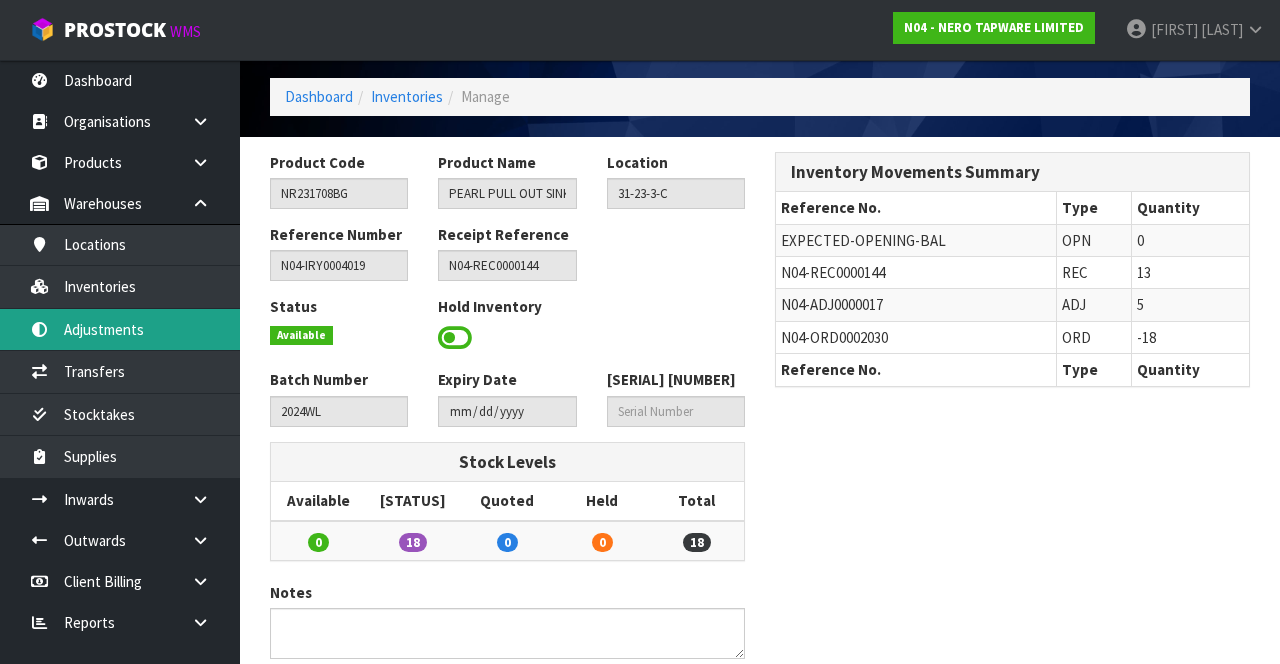 click on "Adjustments" at bounding box center [120, 329] 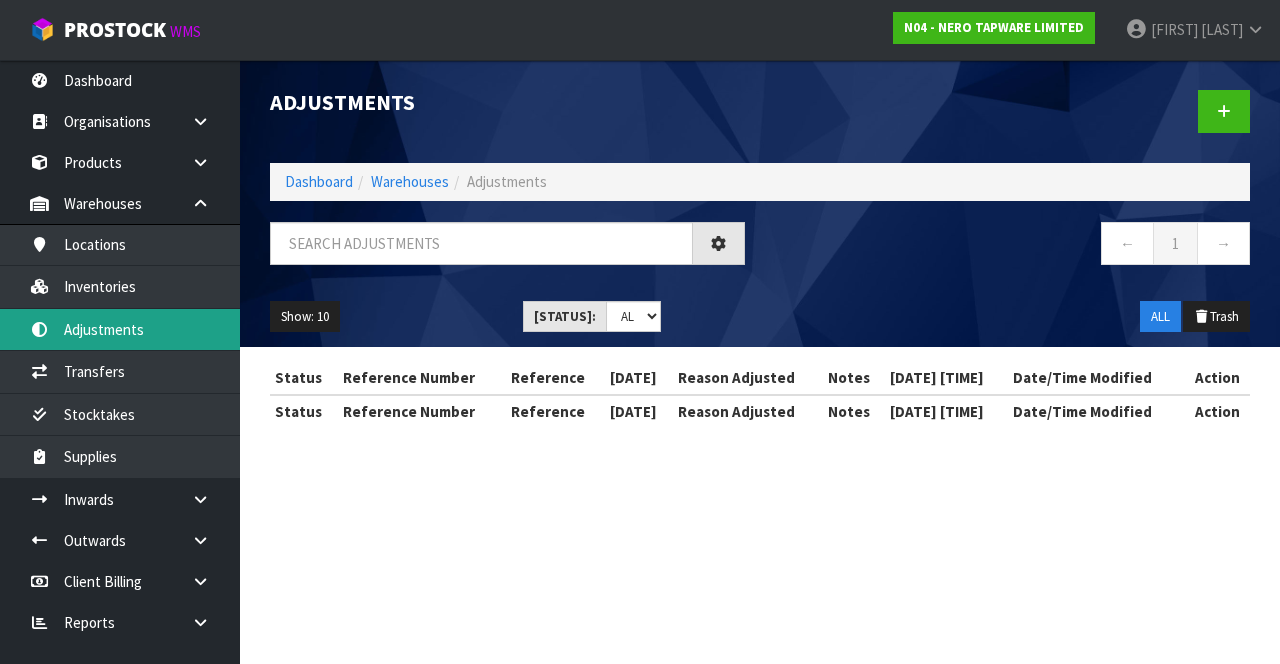 scroll, scrollTop: 0, scrollLeft: 0, axis: both 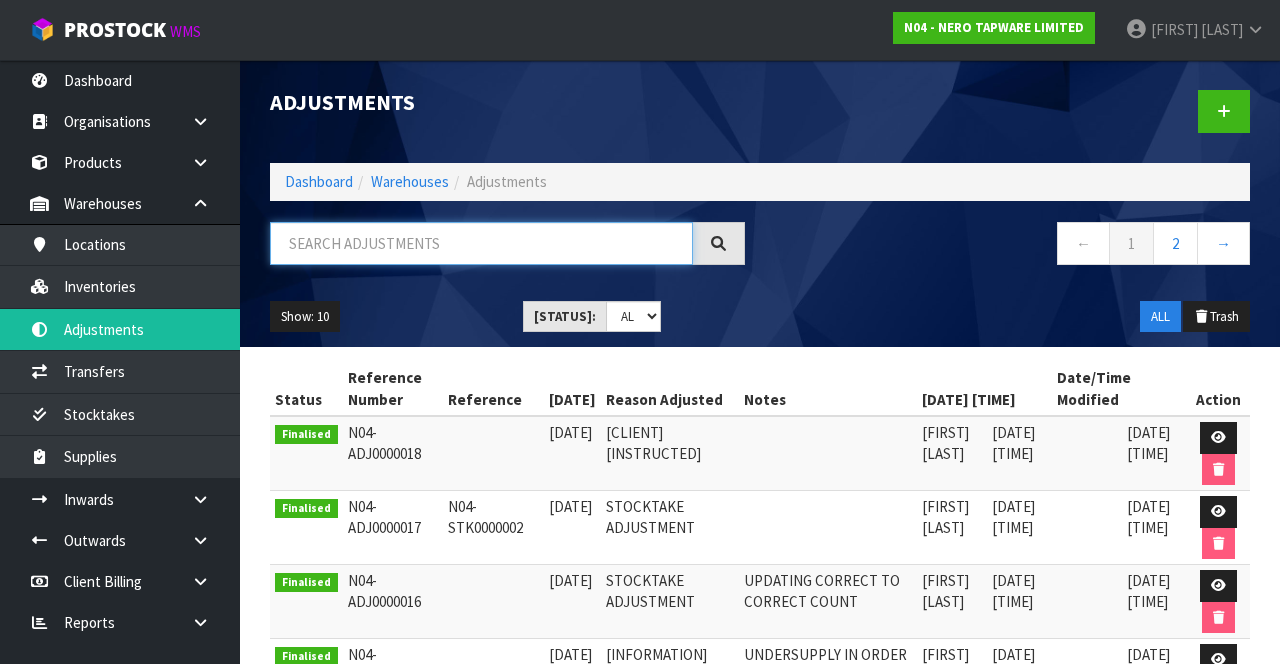 paste on "N04-ADJ0000017" 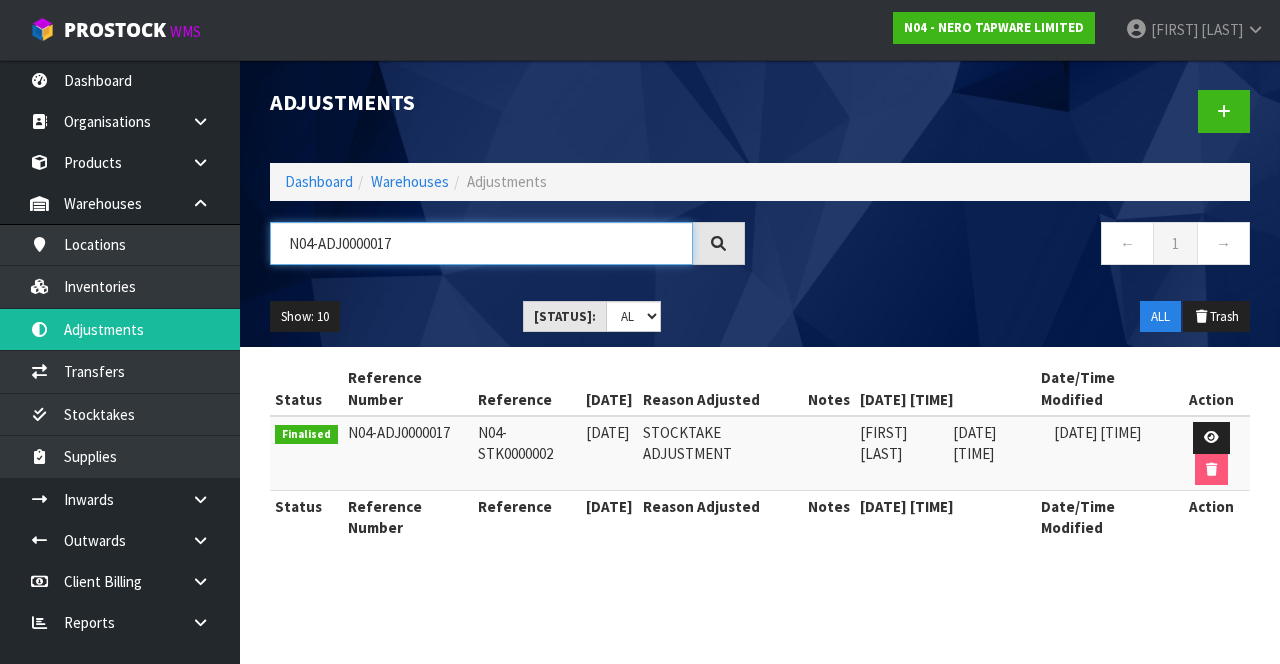 type on "N04-ADJ0000017" 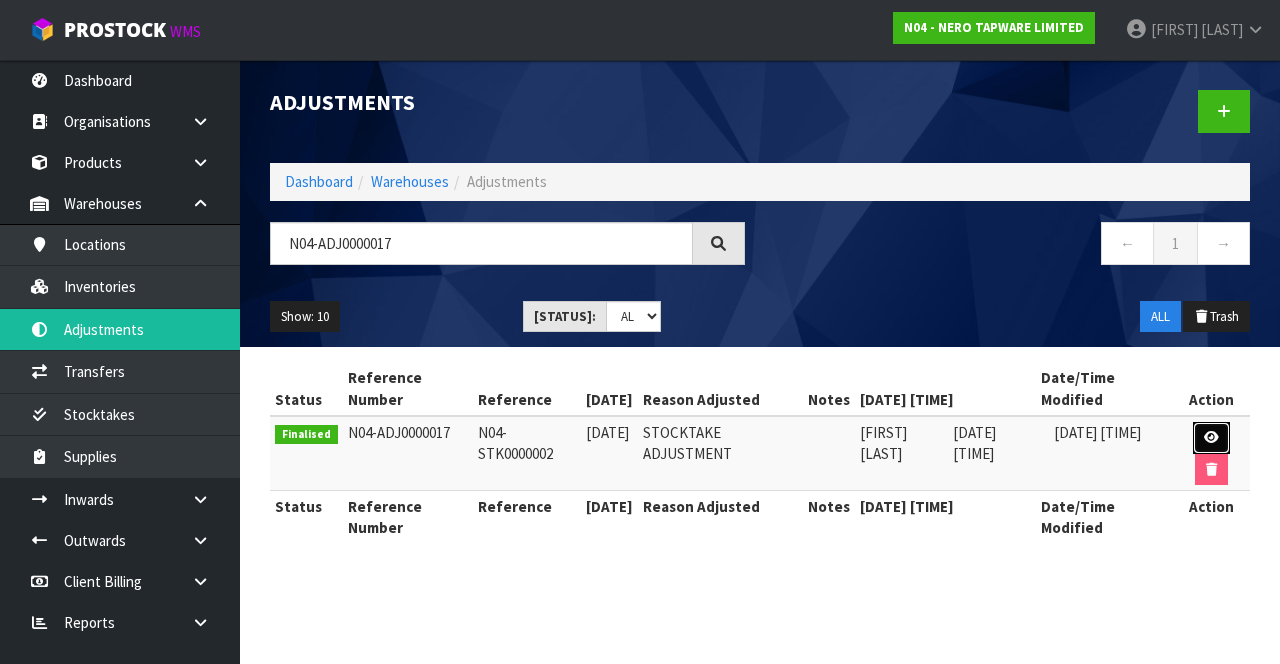 click at bounding box center [1211, 437] 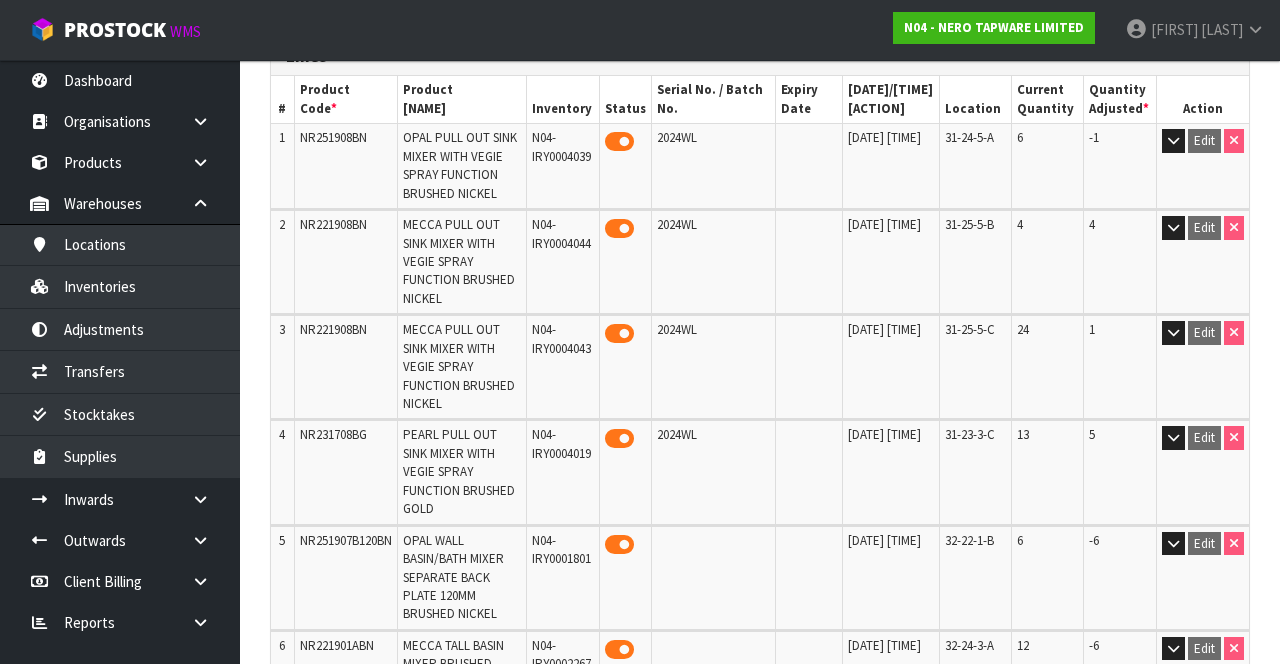 scroll, scrollTop: 386, scrollLeft: 0, axis: vertical 